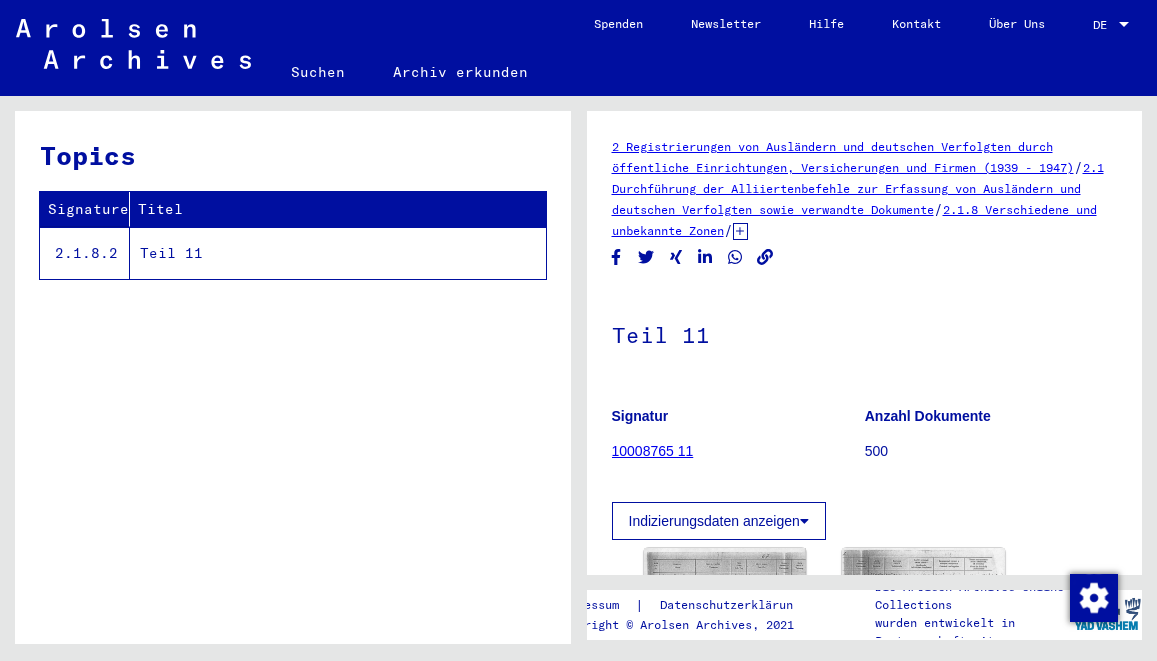 scroll, scrollTop: 0, scrollLeft: 0, axis: both 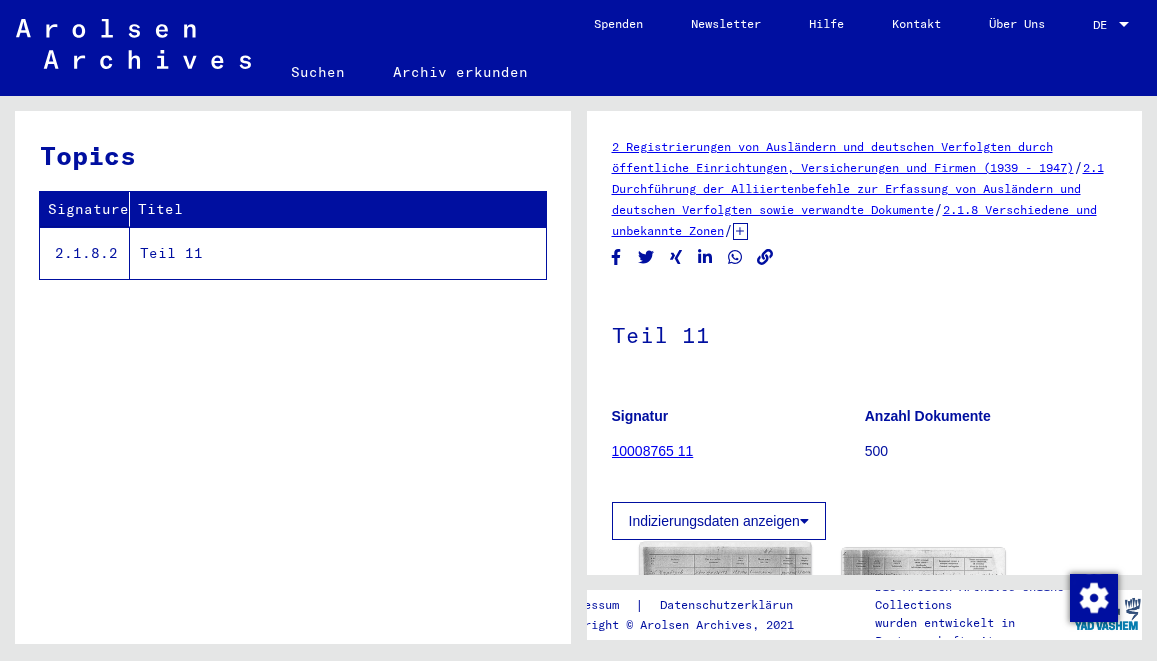 click 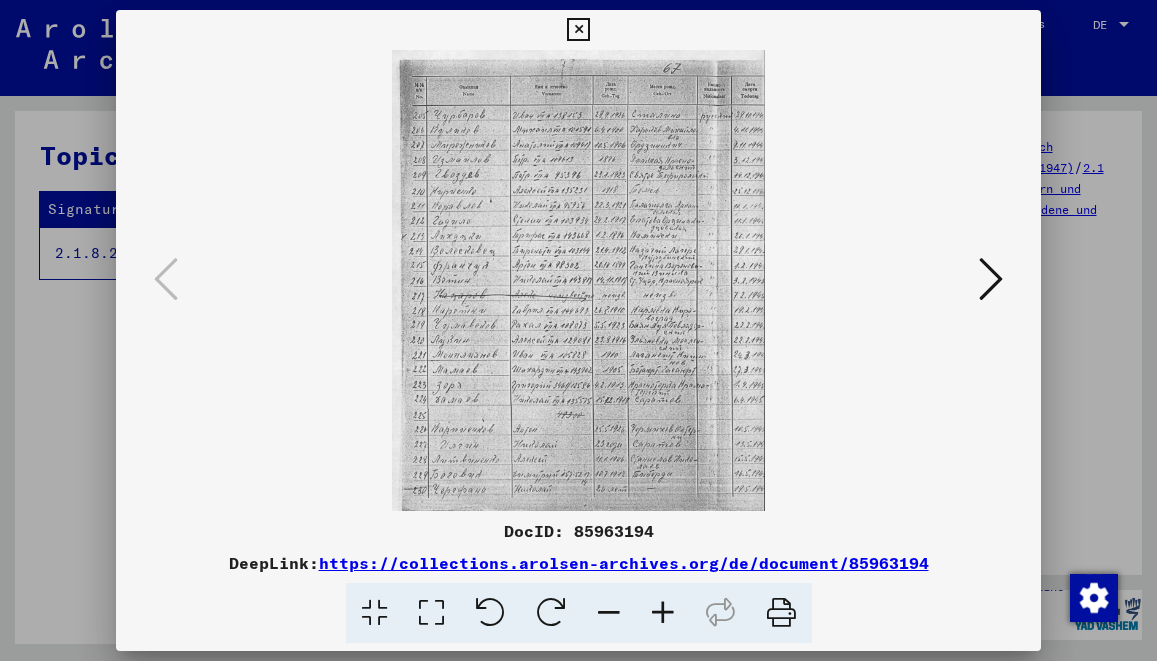 click at bounding box center (663, 613) 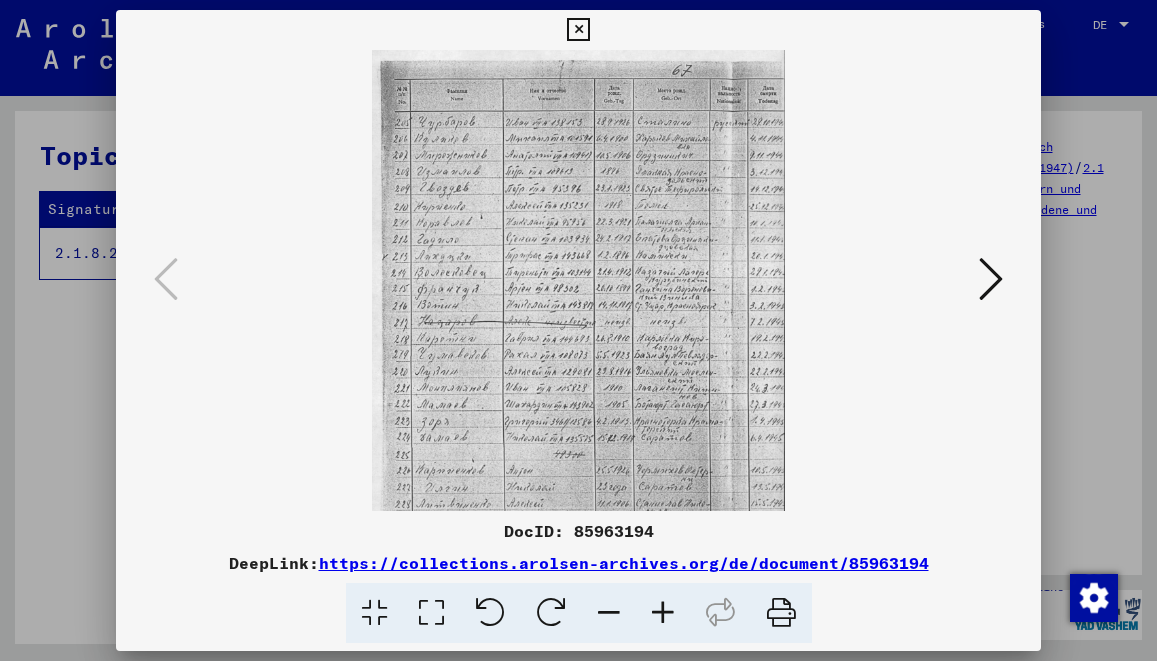click at bounding box center [663, 613] 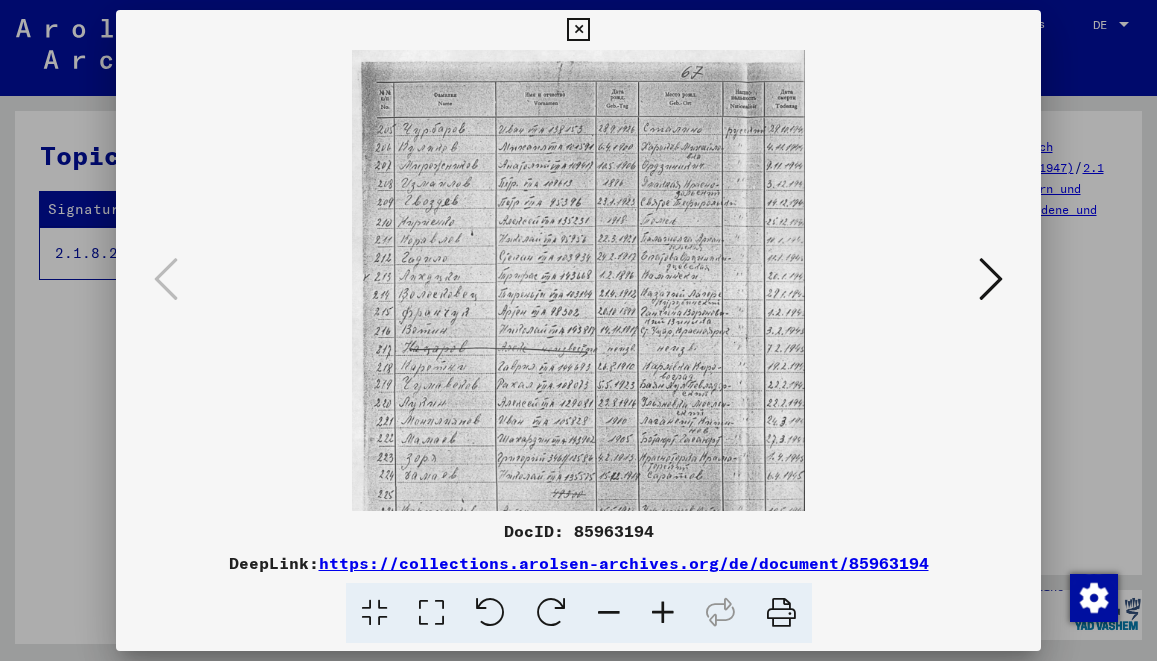 click at bounding box center (663, 613) 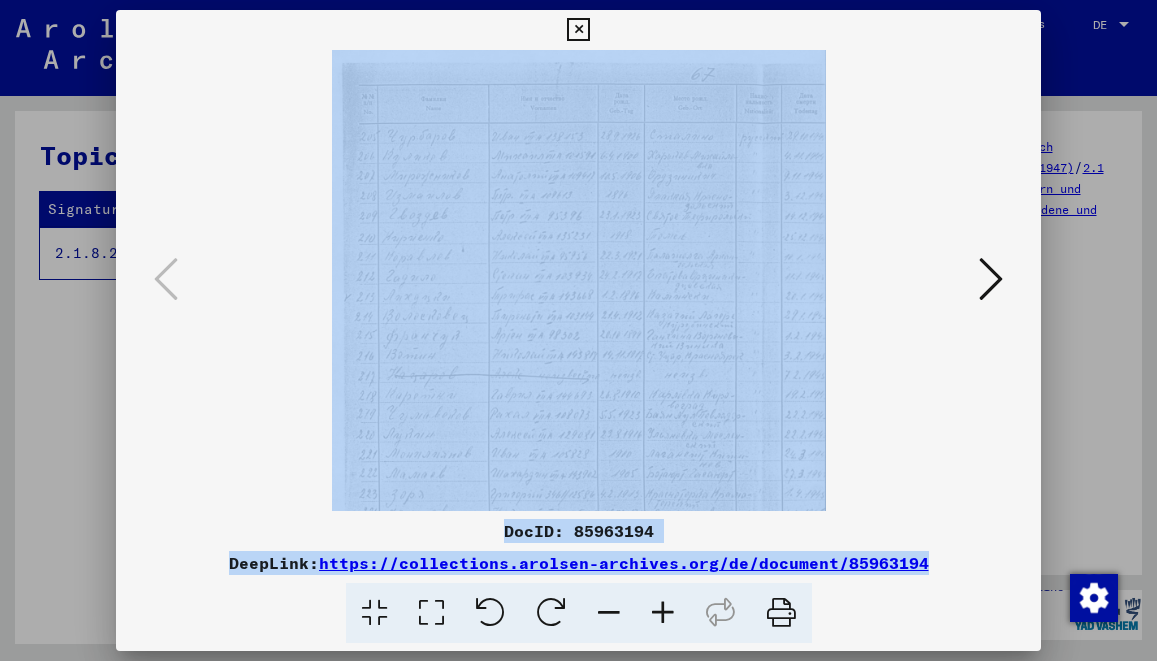 click at bounding box center (663, 613) 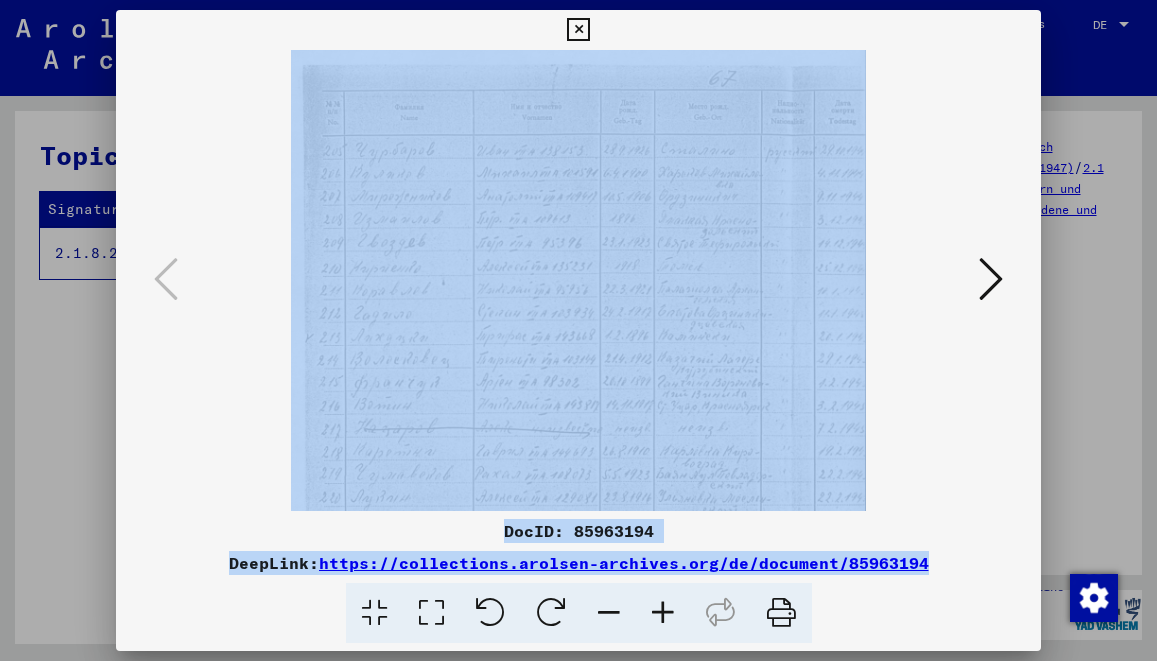 click at bounding box center (663, 613) 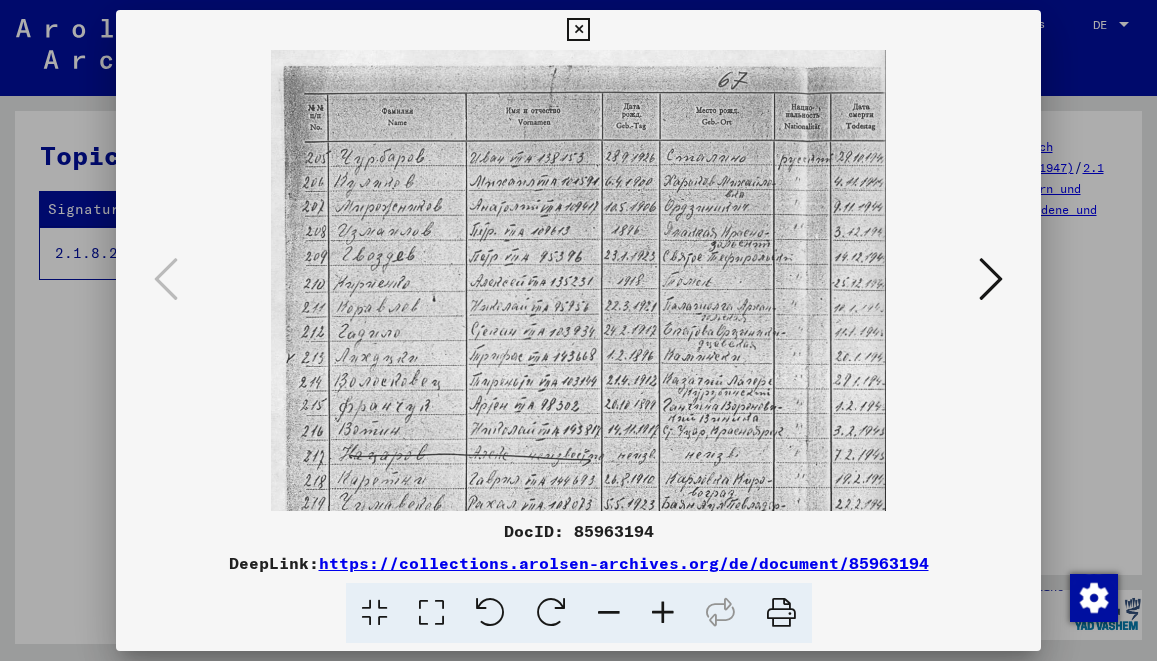 click at bounding box center (663, 613) 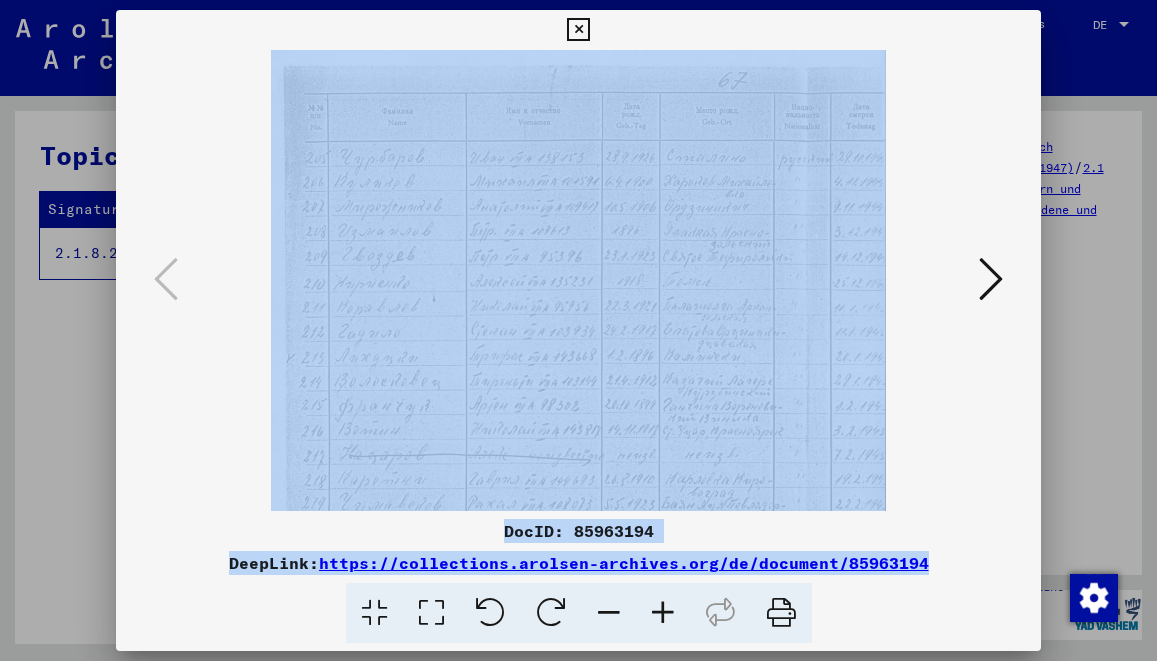 click at bounding box center [663, 613] 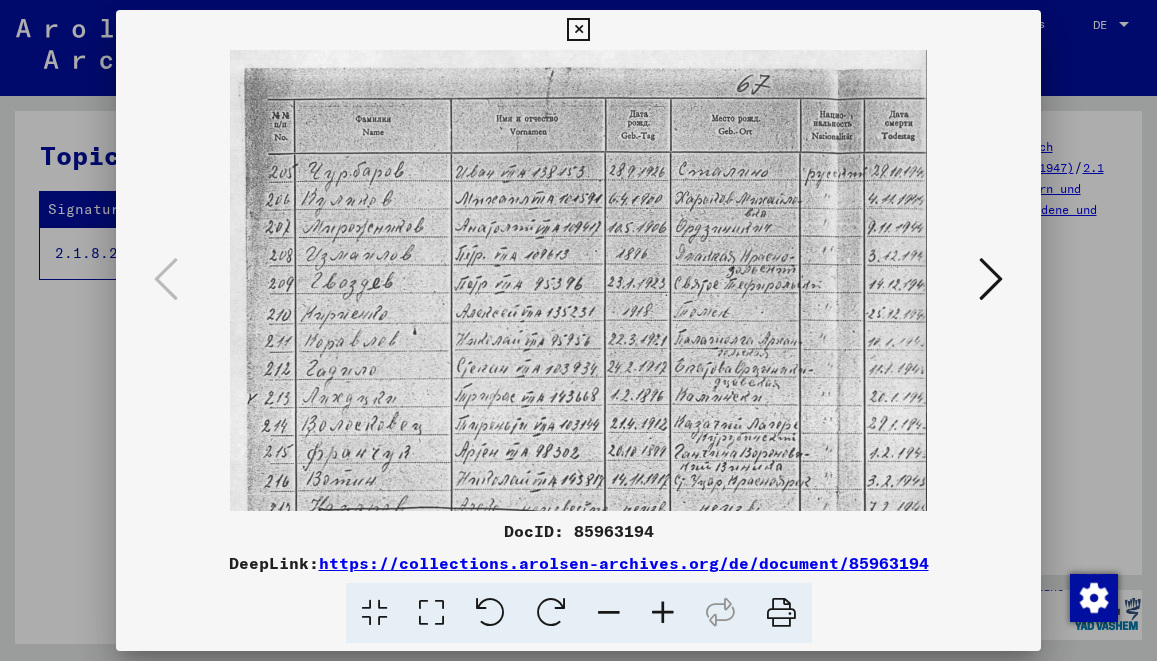 click at bounding box center [663, 613] 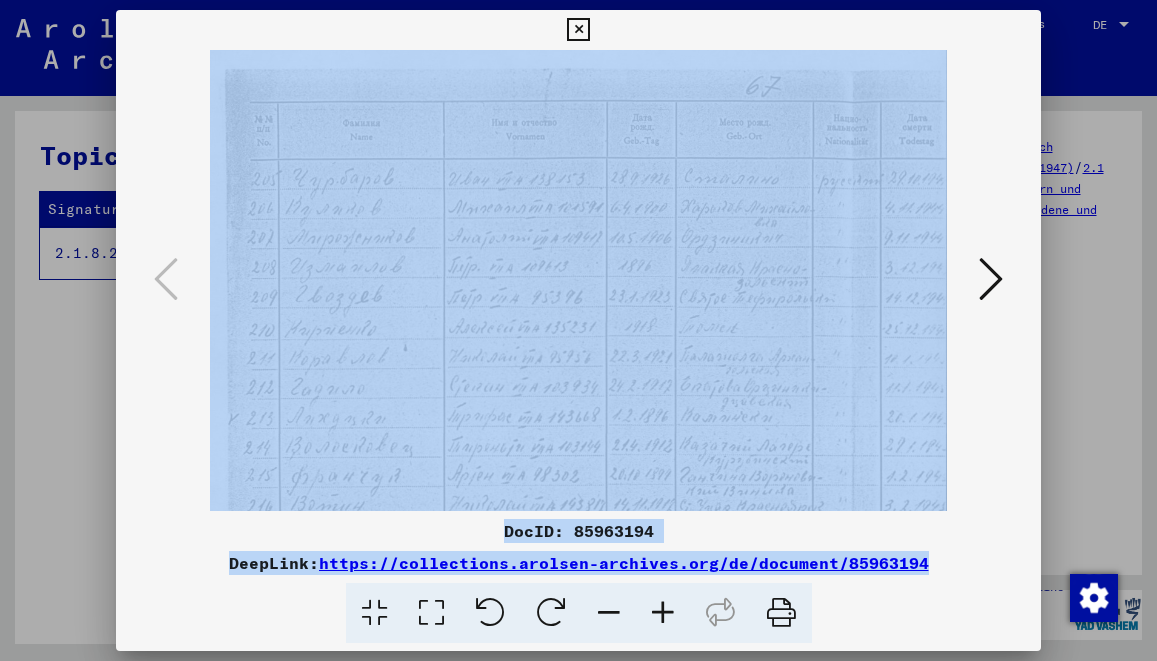click at bounding box center [663, 613] 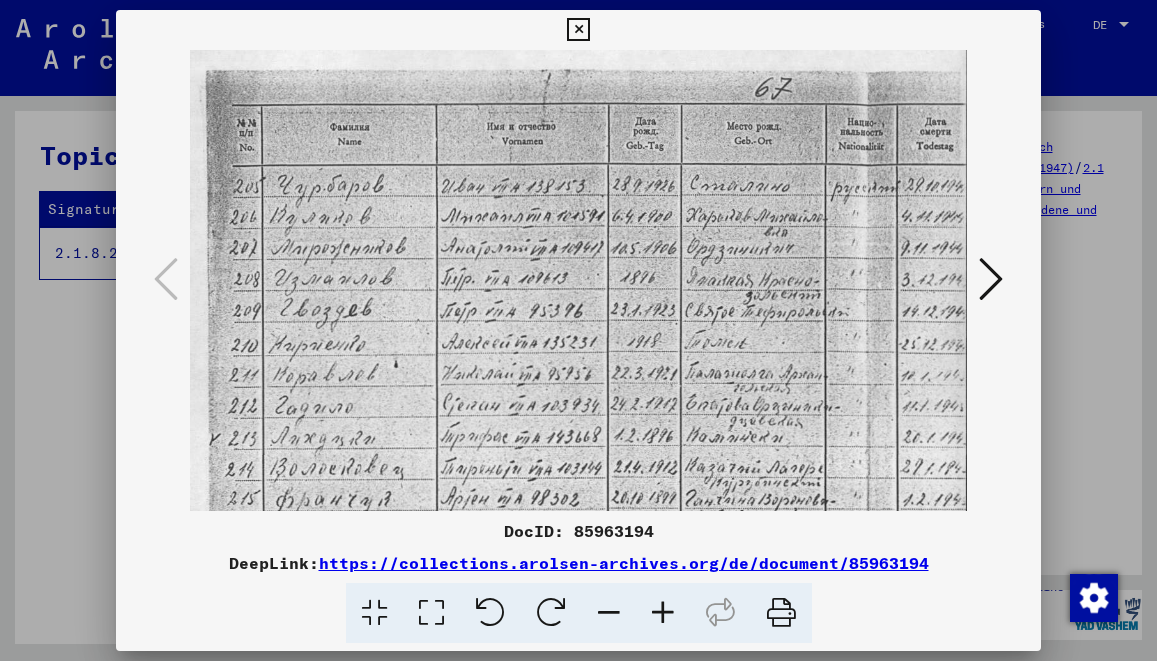 click at bounding box center (663, 613) 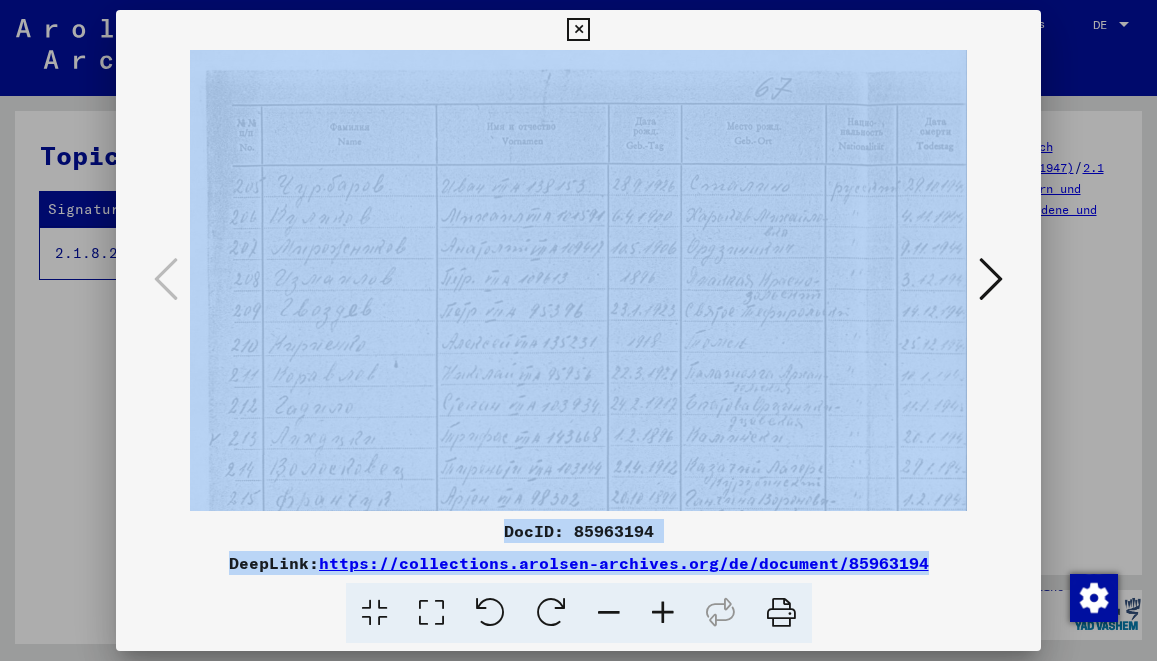 click at bounding box center [663, 613] 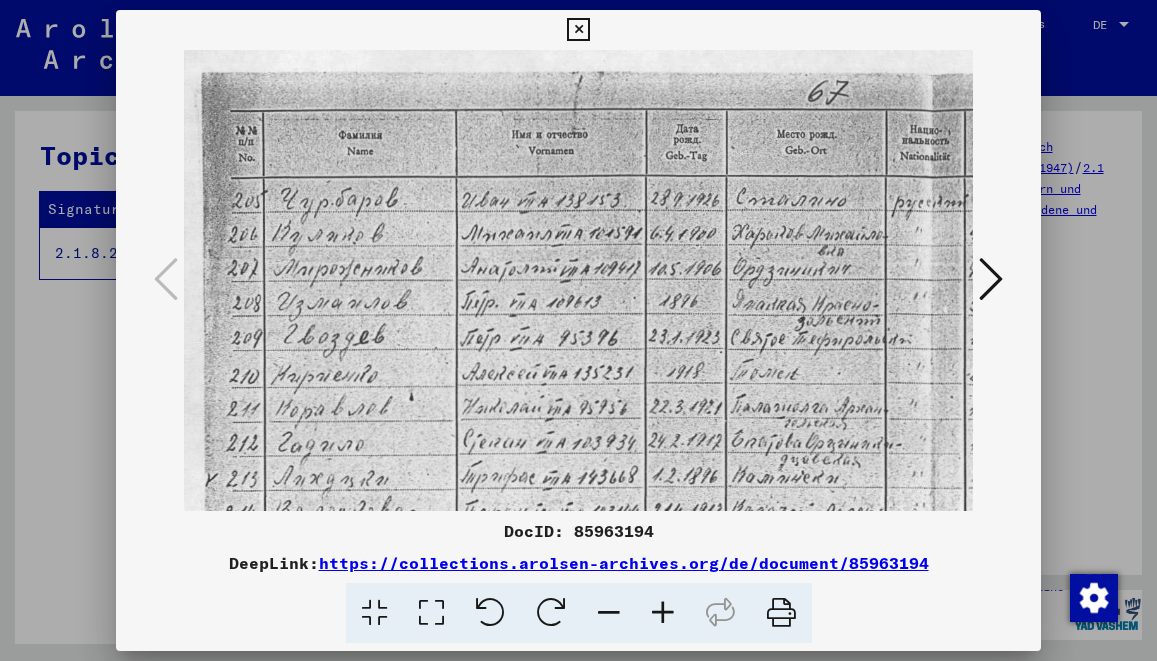 click at bounding box center [663, 613] 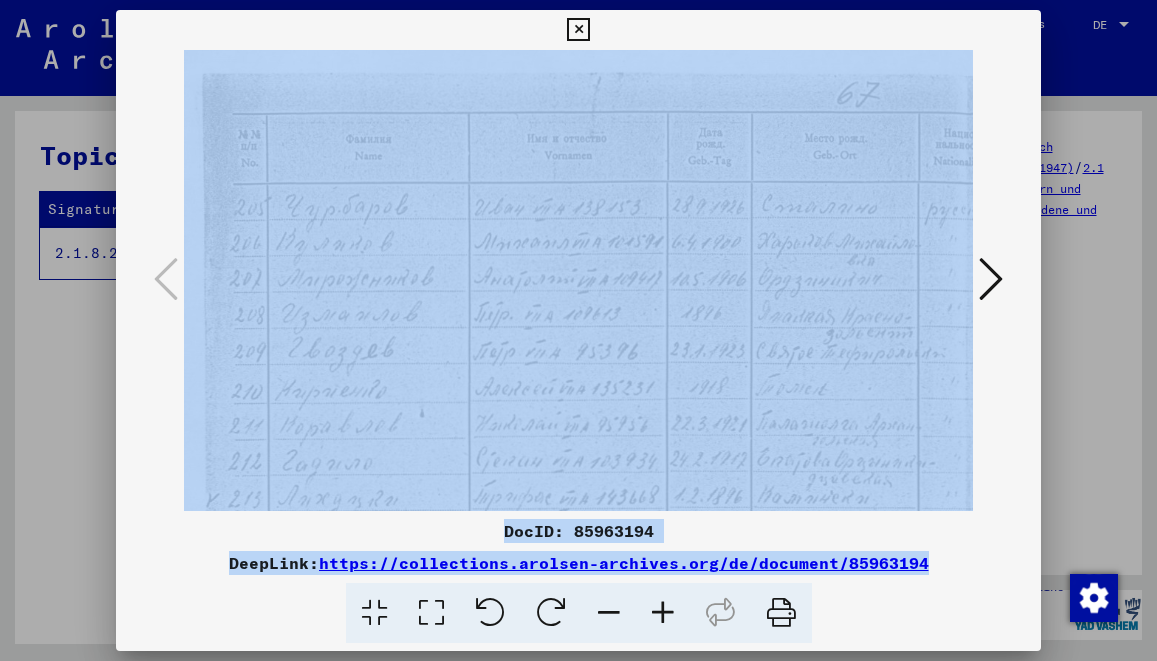 click at bounding box center (663, 613) 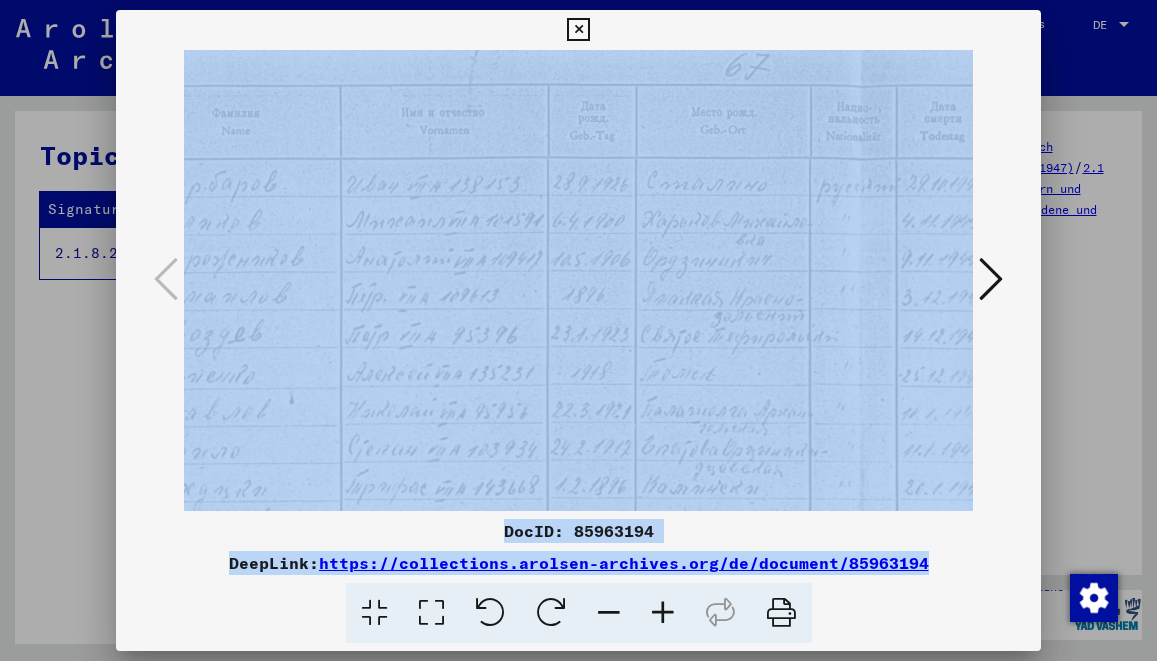 drag, startPoint x: 820, startPoint y: 357, endPoint x: 890, endPoint y: 346, distance: 70.85902 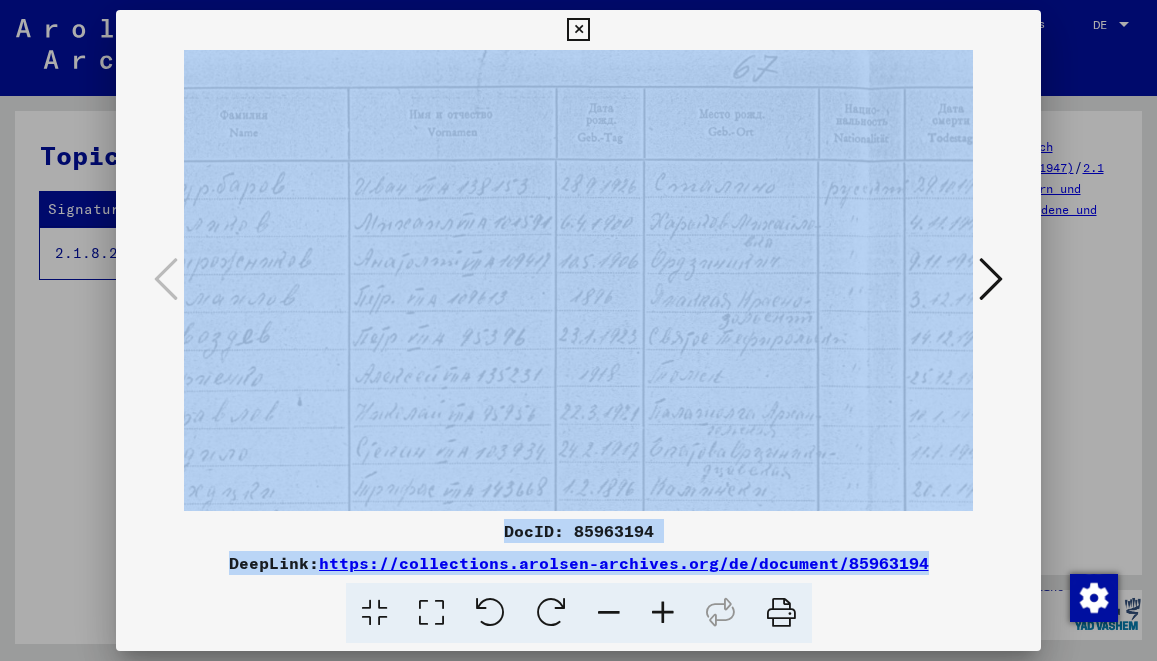 click at bounding box center [991, 279] 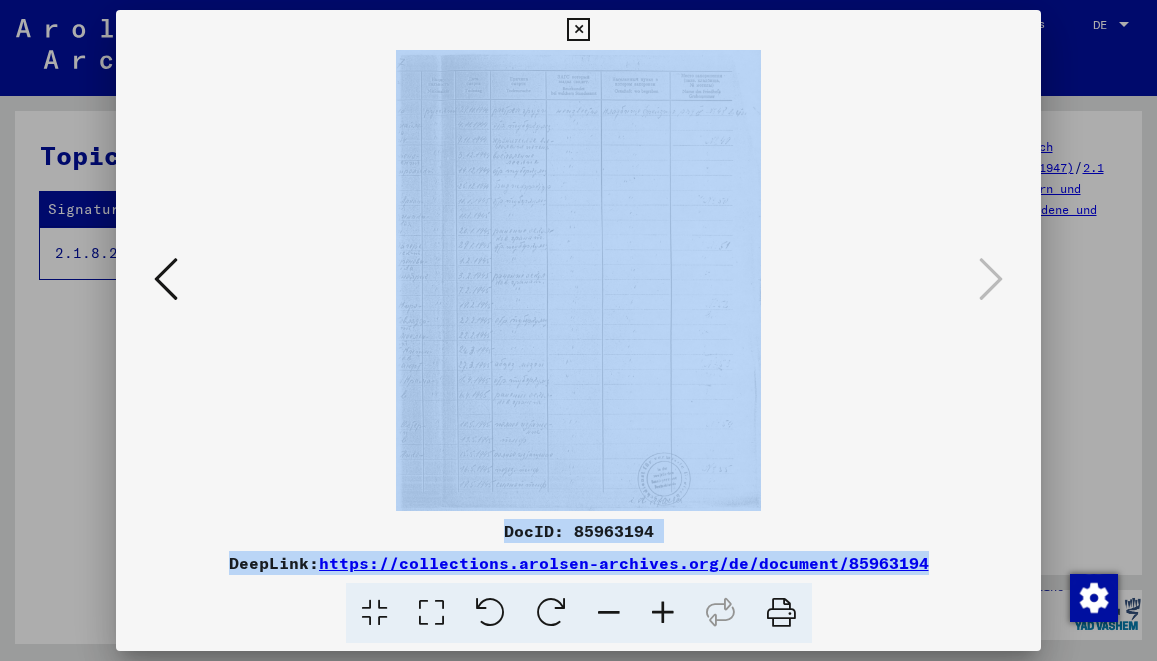 scroll, scrollTop: 0, scrollLeft: 0, axis: both 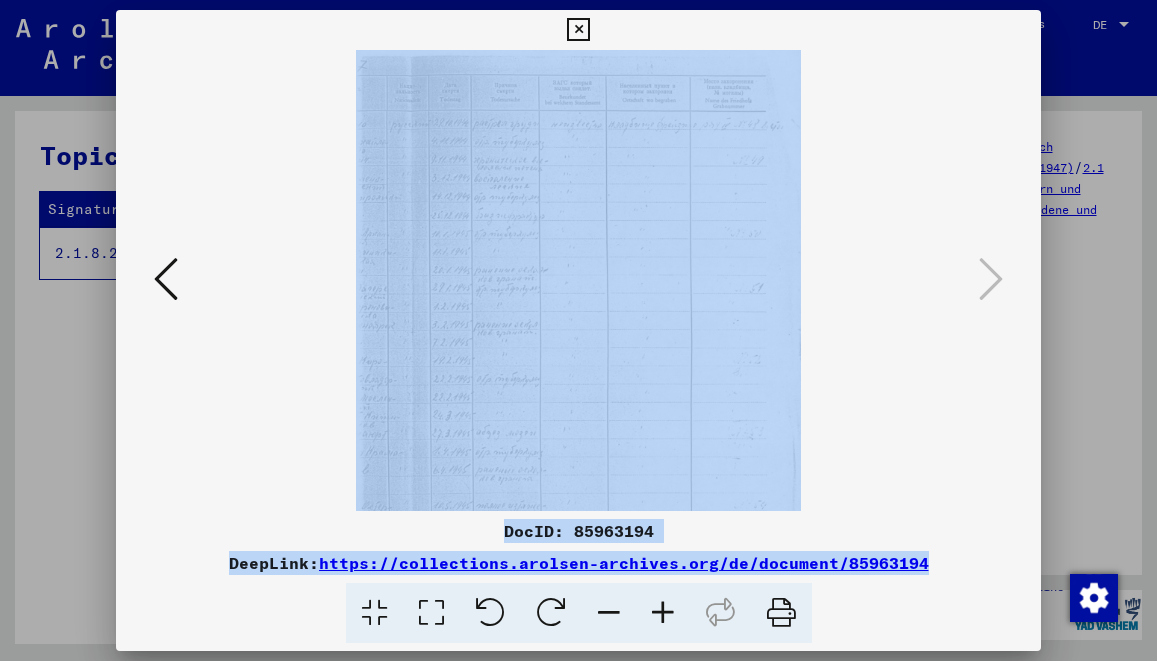 click at bounding box center (663, 613) 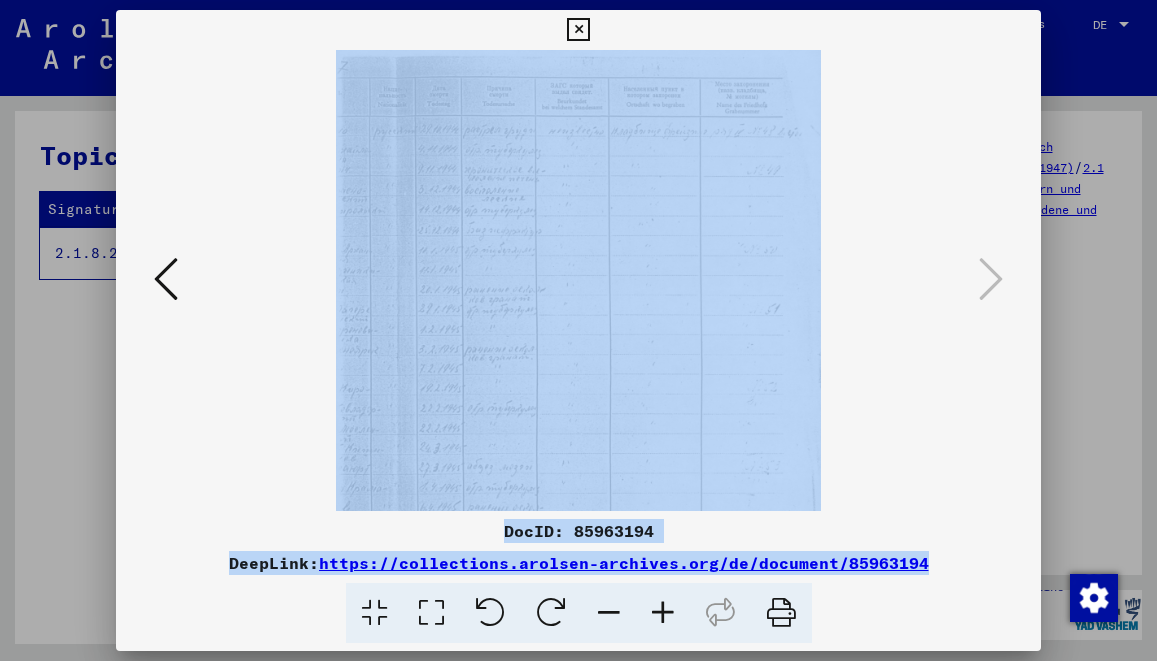 click at bounding box center (663, 613) 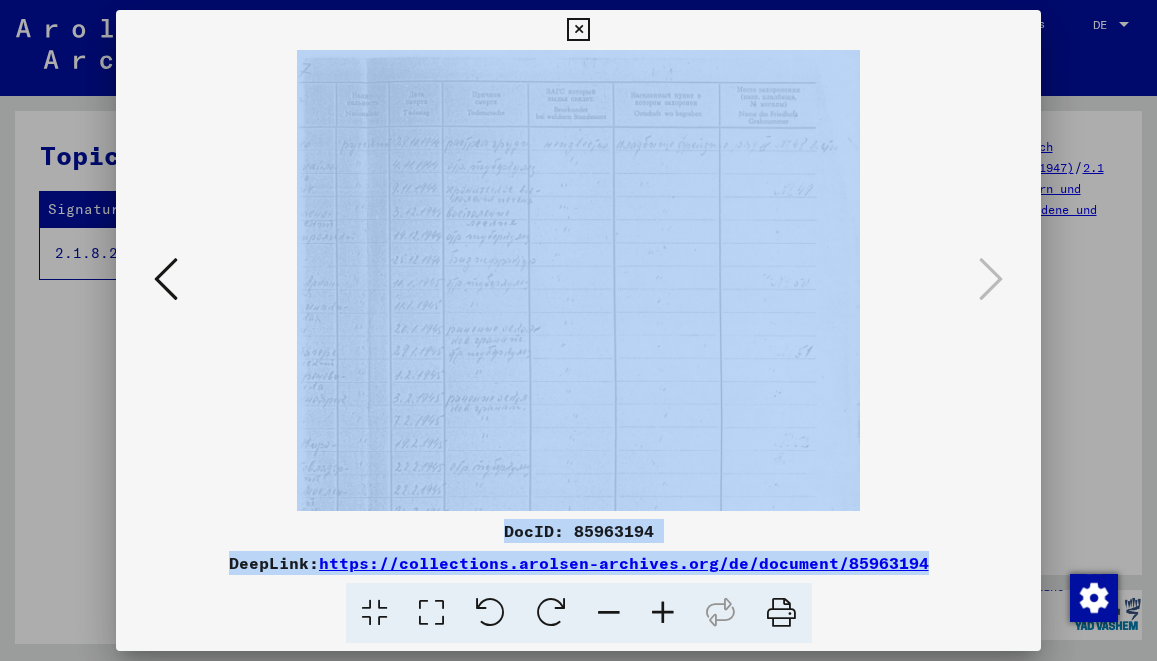 click at bounding box center [663, 613] 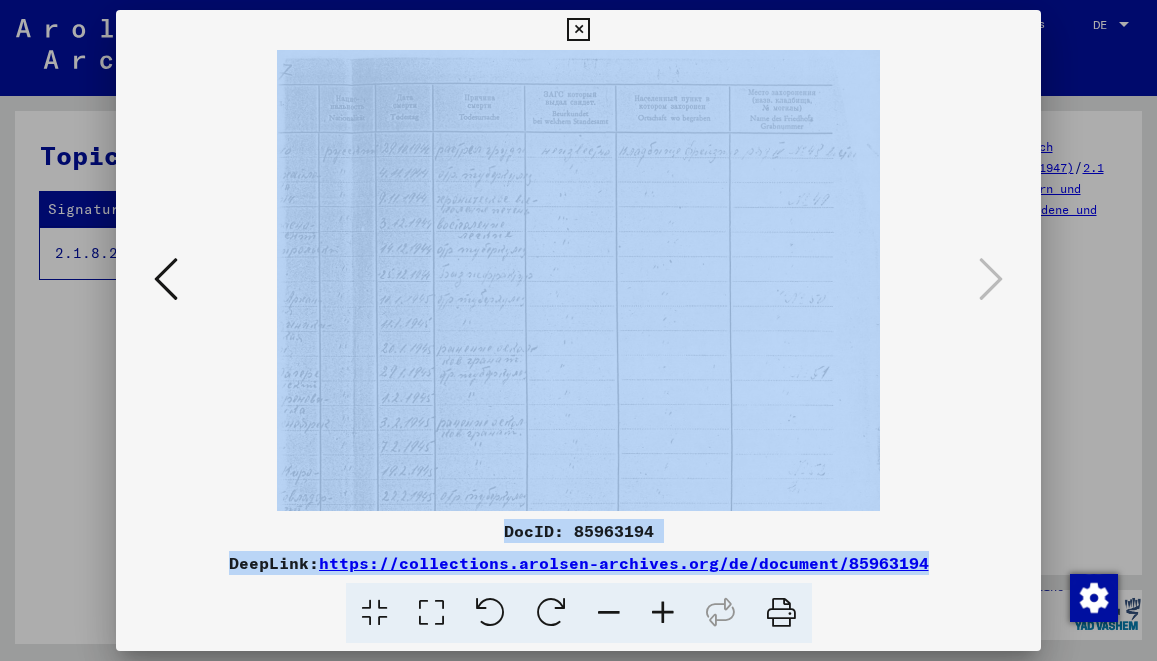 click at bounding box center [663, 613] 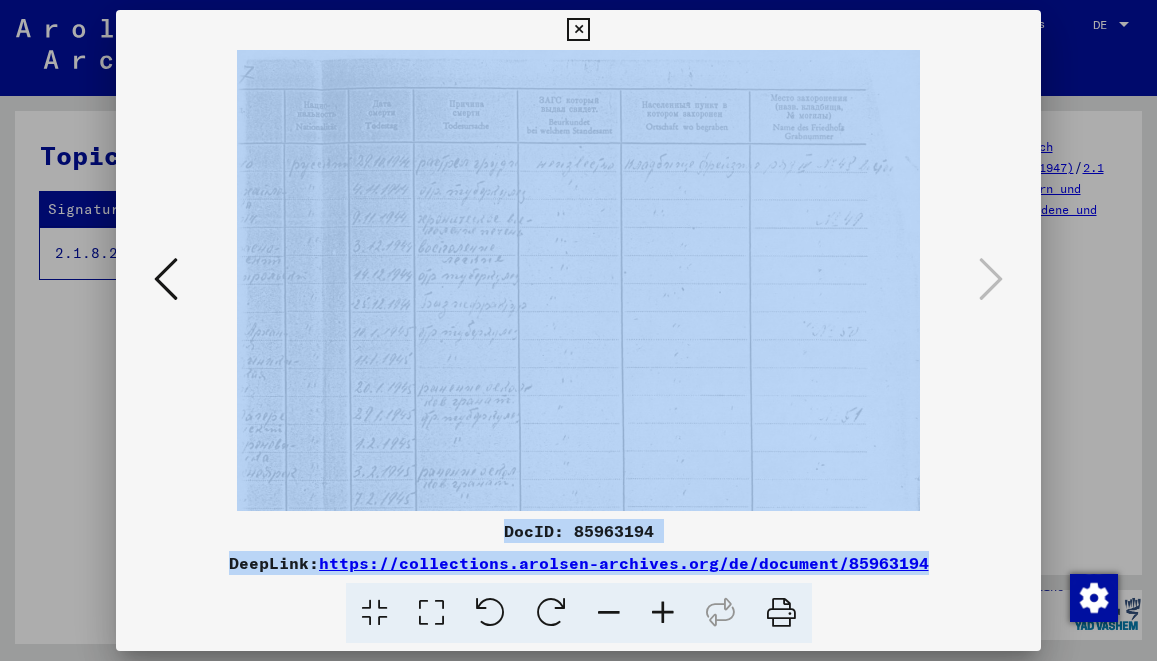 click at bounding box center [663, 613] 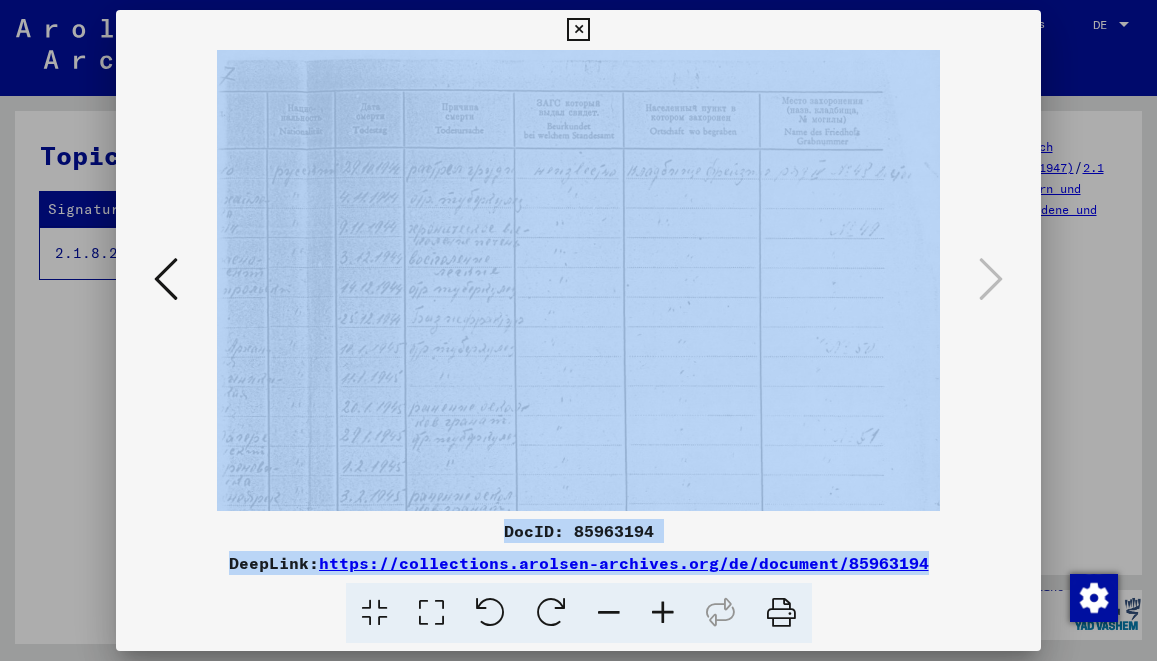 click at bounding box center (663, 613) 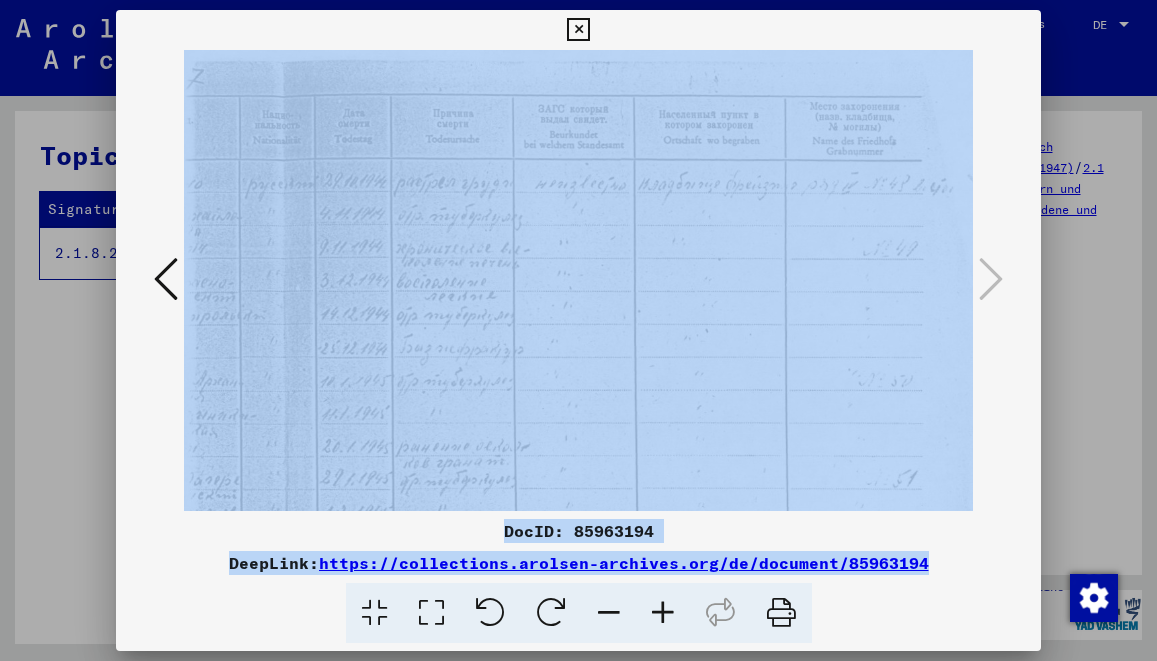 click at bounding box center [663, 613] 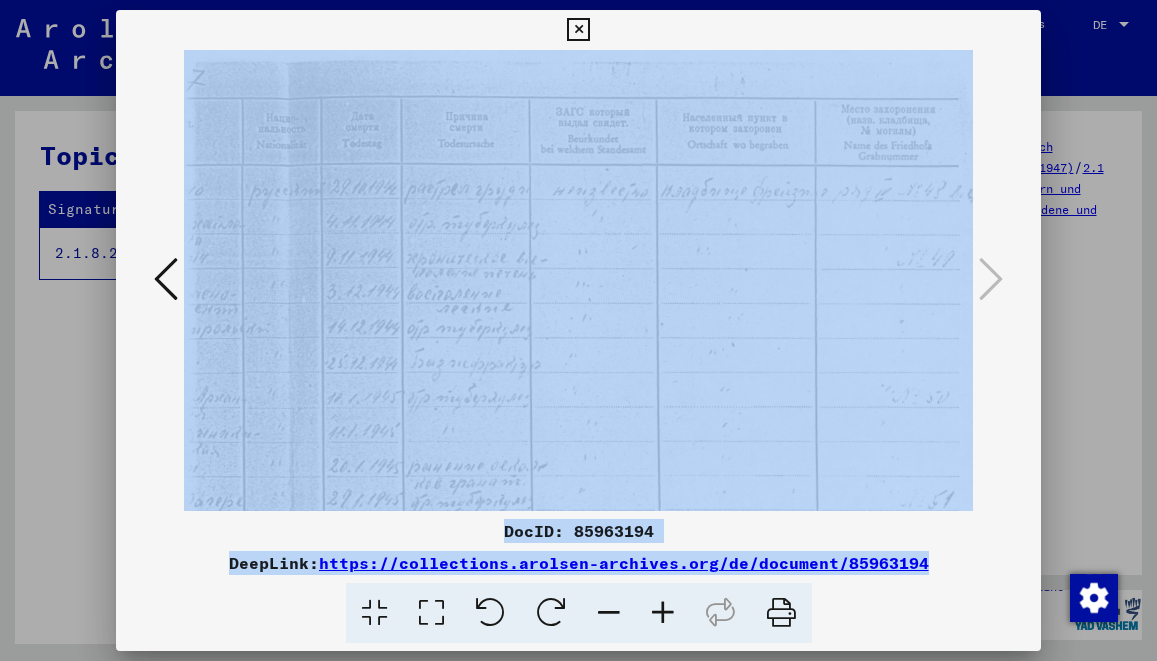 click at bounding box center [663, 613] 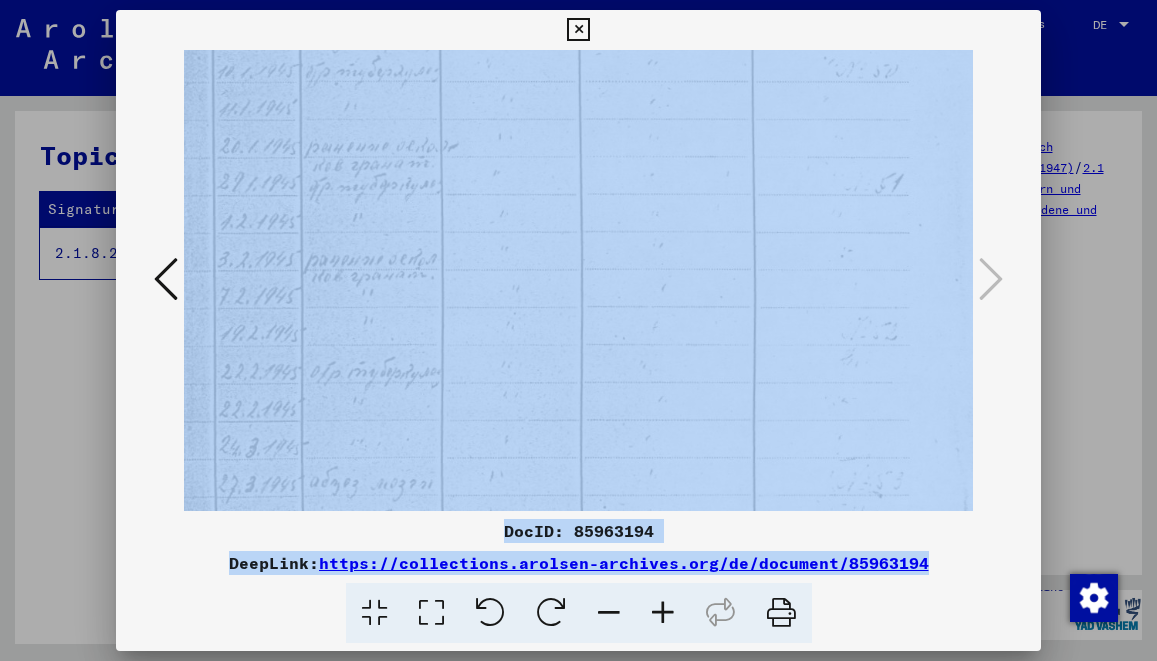 drag, startPoint x: 679, startPoint y: 462, endPoint x: 545, endPoint y: 71, distance: 413.32434 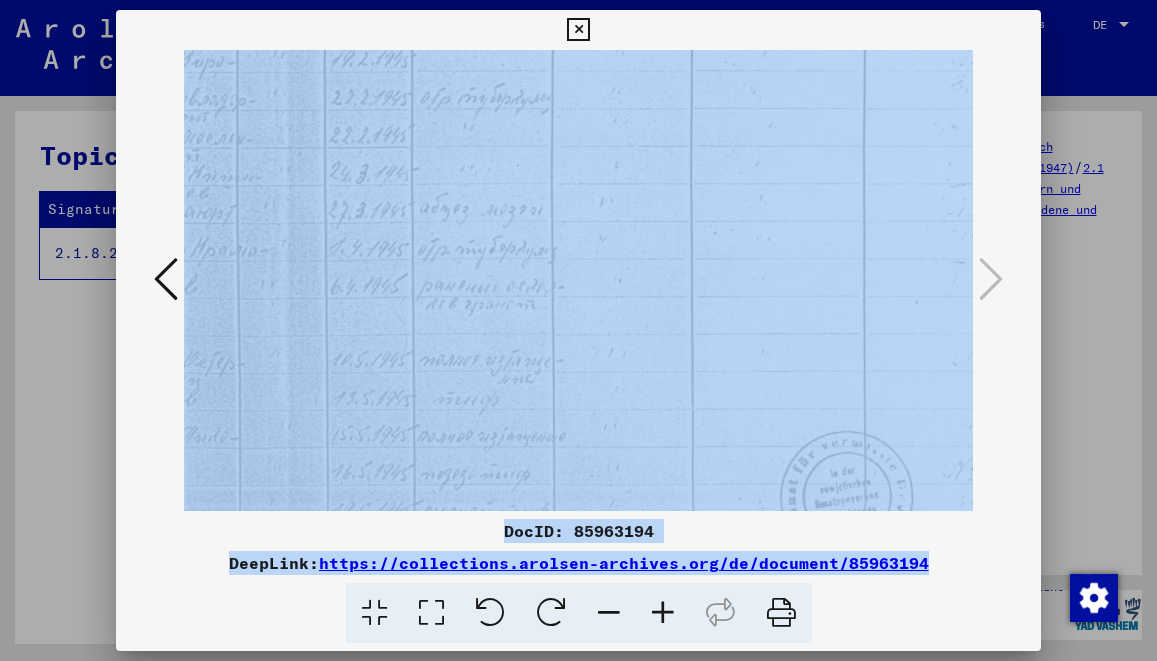 drag, startPoint x: 635, startPoint y: 286, endPoint x: 739, endPoint y: 54, distance: 254.24397 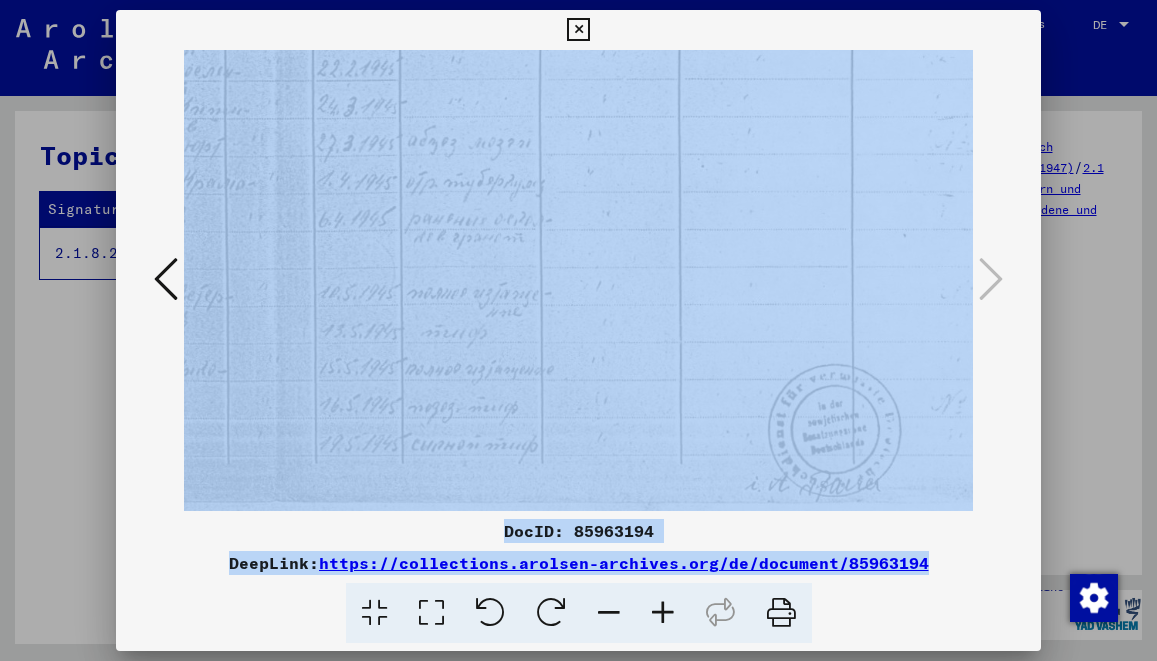 scroll, scrollTop: 700, scrollLeft: 27, axis: both 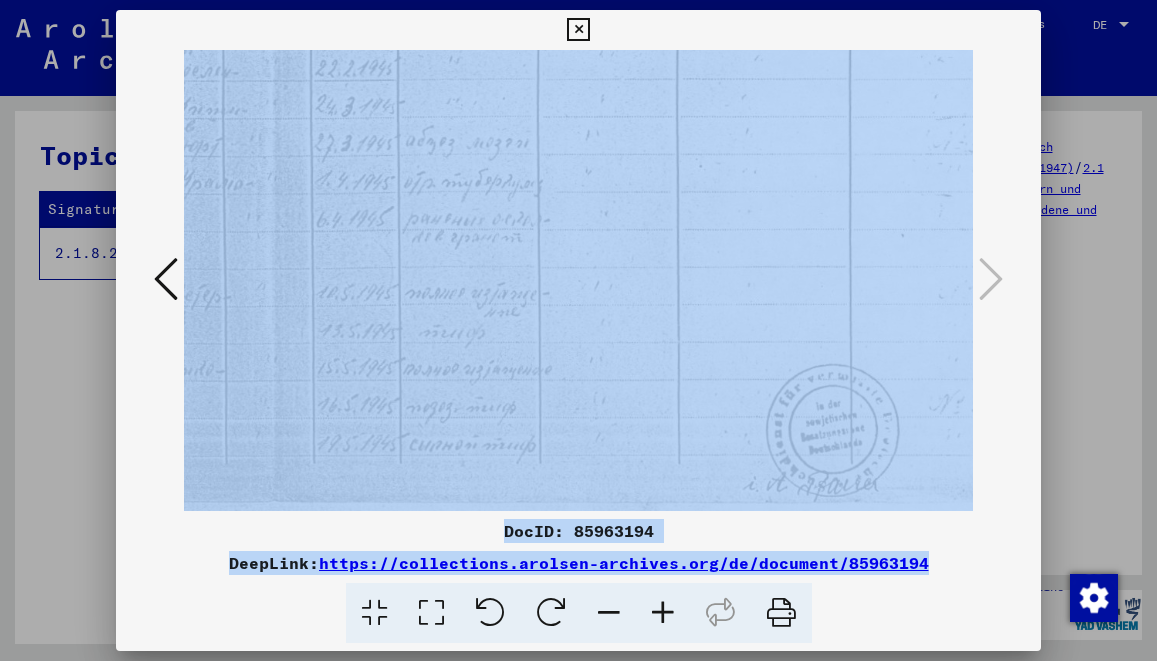 drag, startPoint x: 721, startPoint y: 319, endPoint x: 704, endPoint y: 220, distance: 100.44899 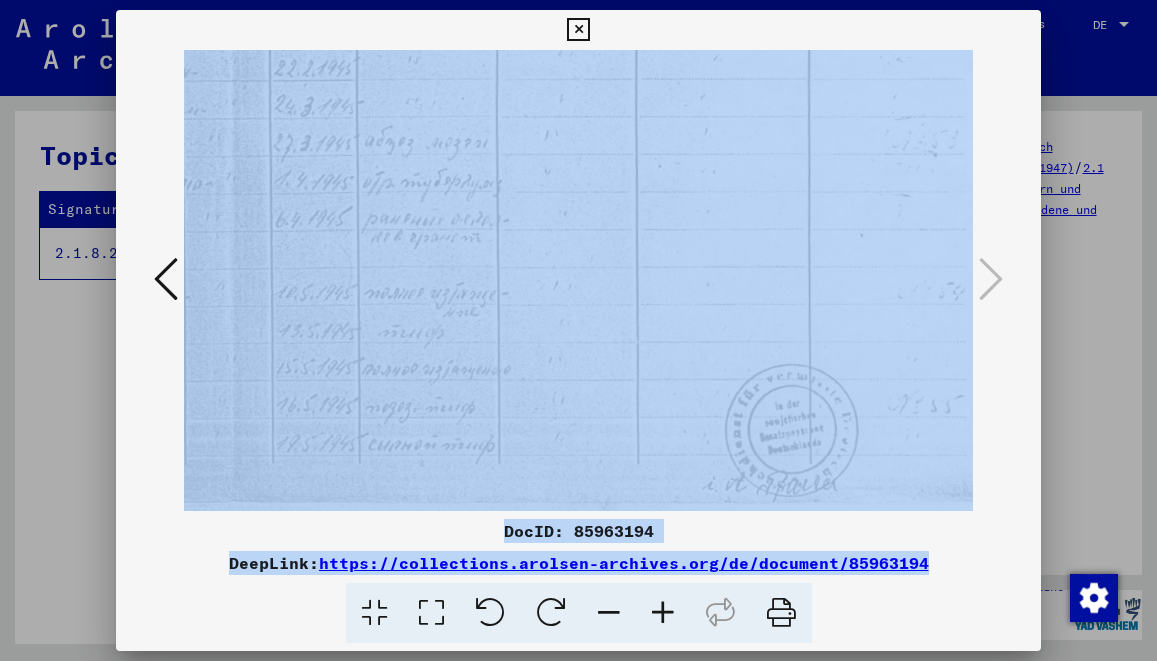 scroll, scrollTop: 700, scrollLeft: 71, axis: both 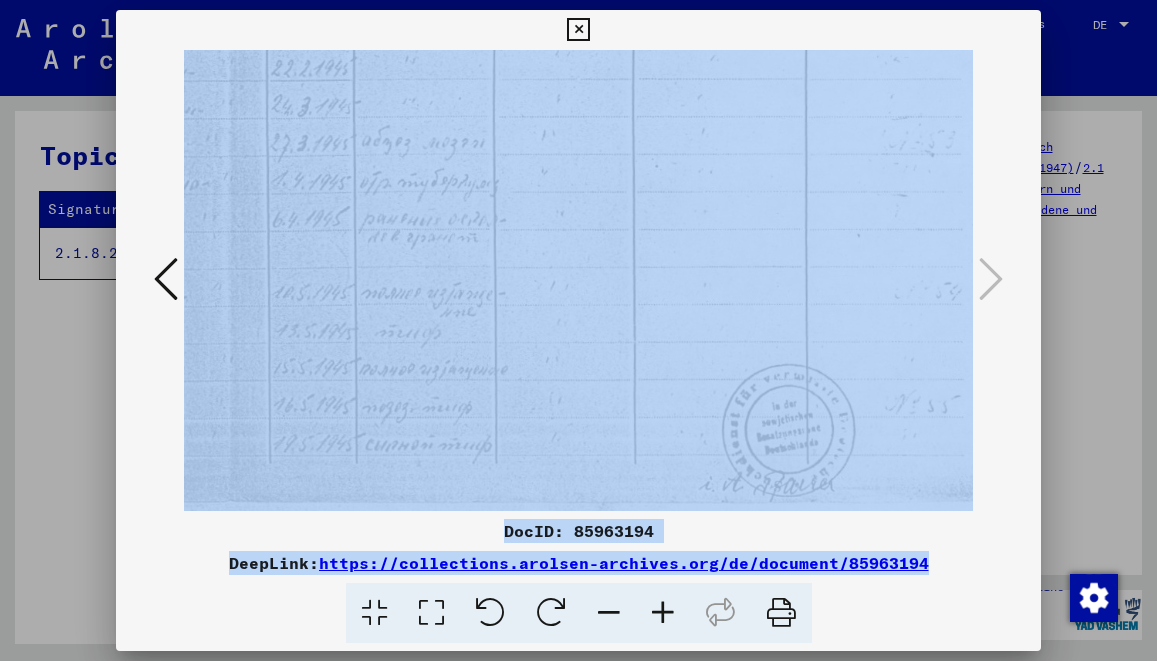 drag, startPoint x: 748, startPoint y: 344, endPoint x: 704, endPoint y: 234, distance: 118.473625 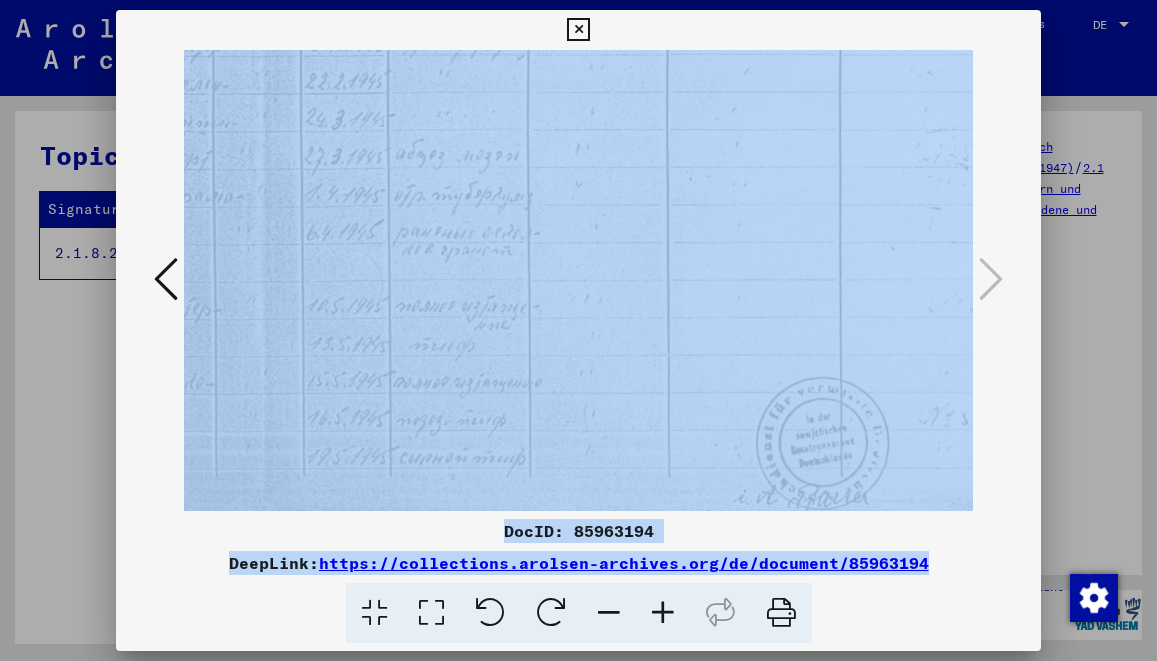 scroll, scrollTop: 688, scrollLeft: 45, axis: both 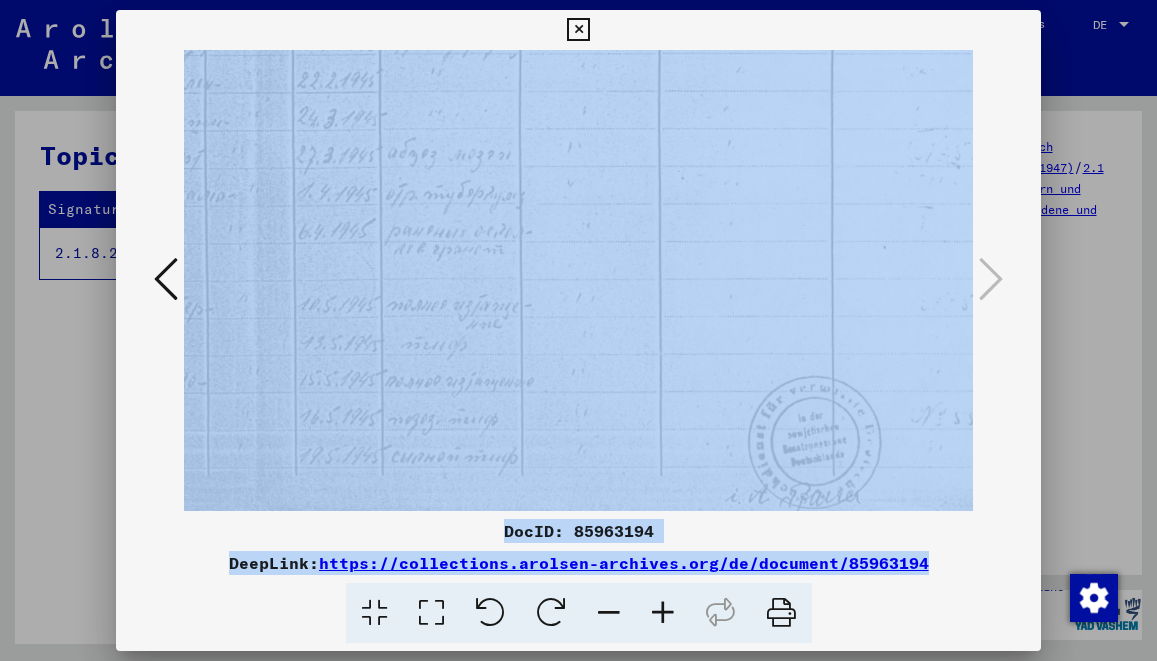 drag, startPoint x: 663, startPoint y: 449, endPoint x: 734, endPoint y: 461, distance: 72.00694 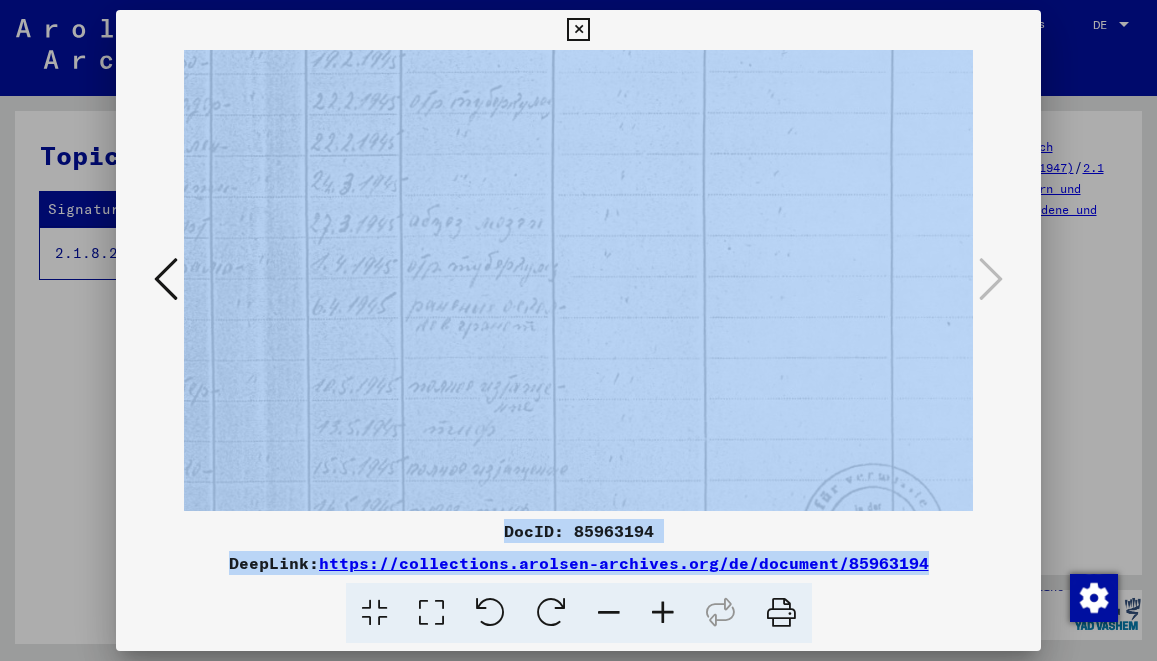 click at bounding box center [663, 613] 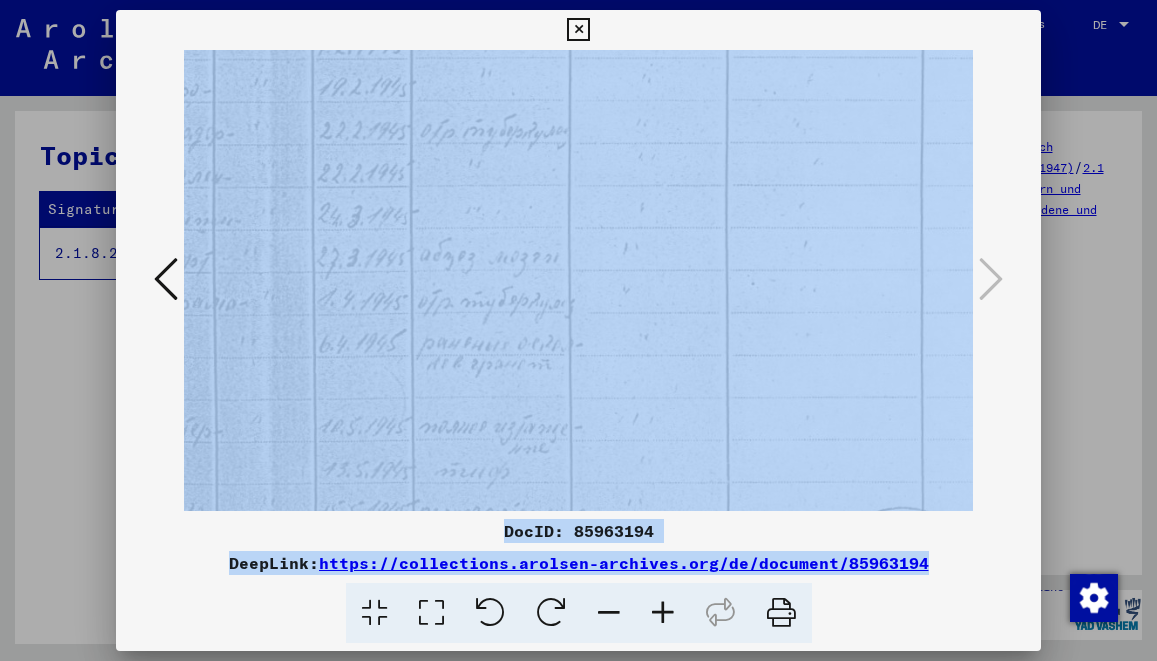 click at bounding box center [663, 613] 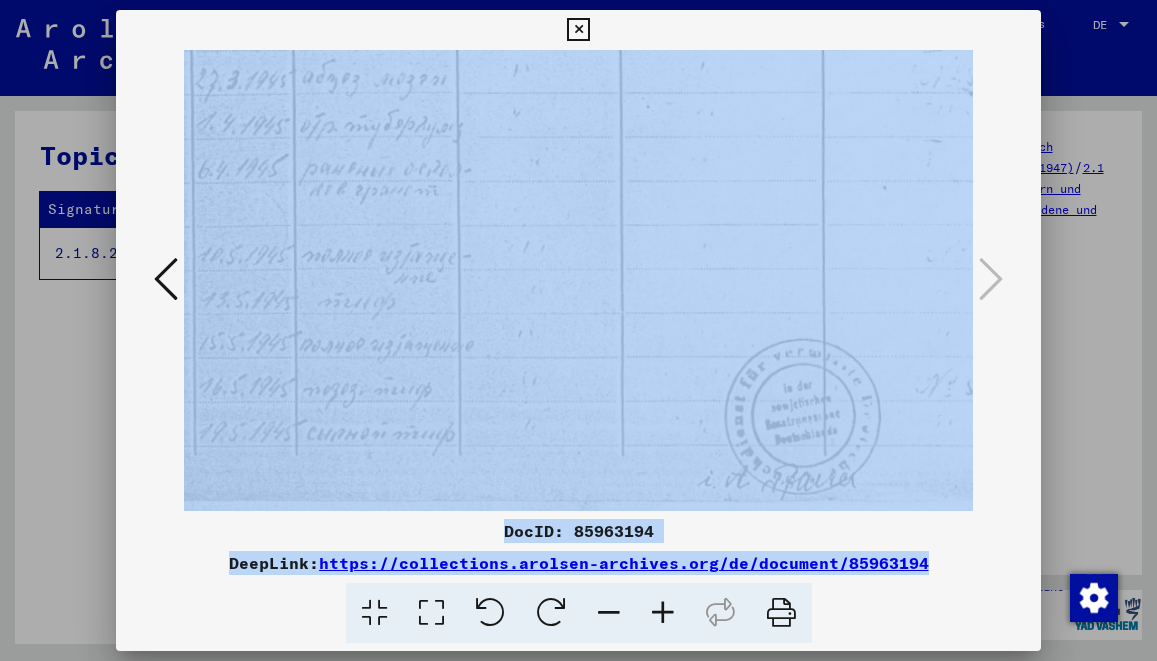 scroll, scrollTop: 900, scrollLeft: 222, axis: both 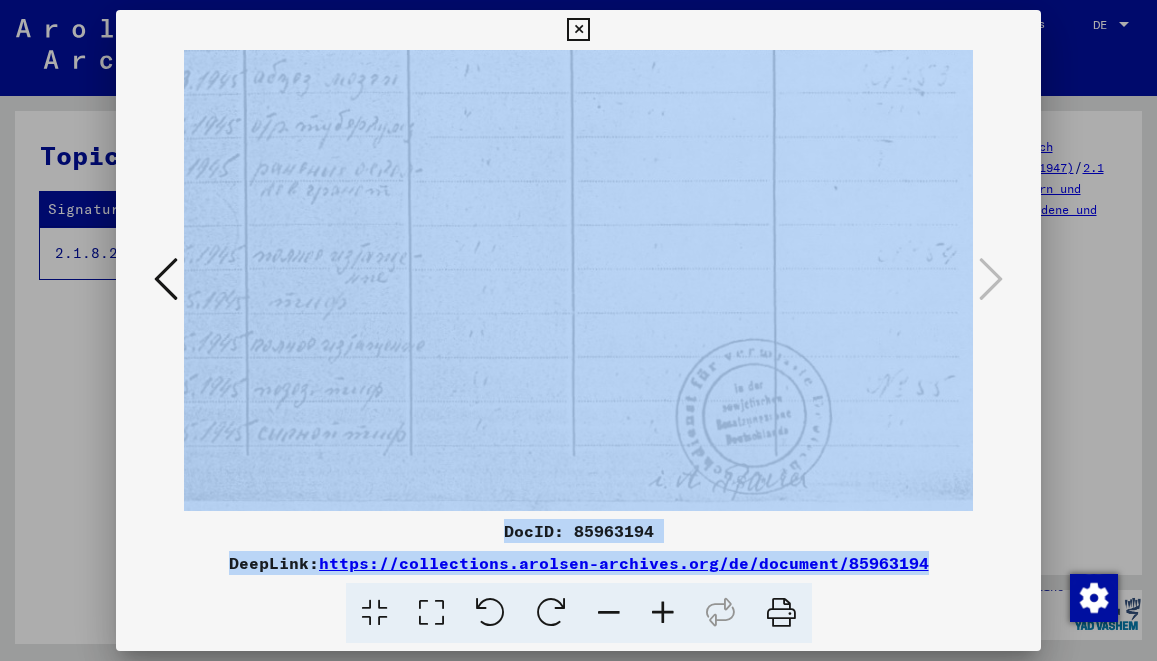 drag, startPoint x: 717, startPoint y: 435, endPoint x: 538, endPoint y: 110, distance: 371.0337 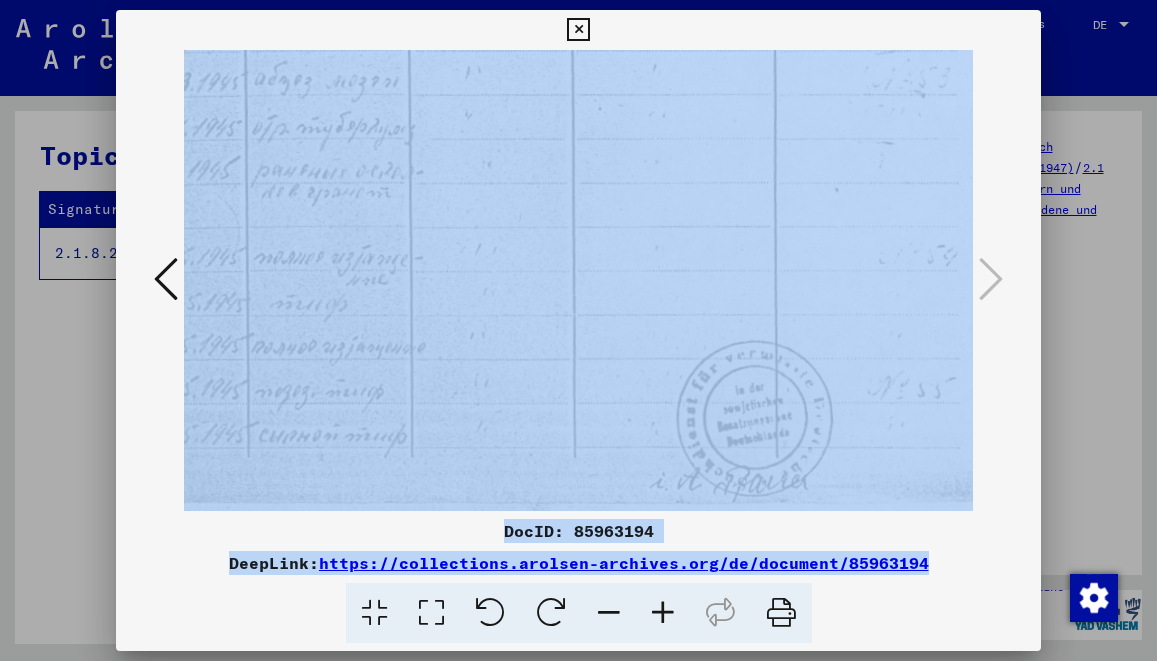 scroll, scrollTop: 774, scrollLeft: 53, axis: both 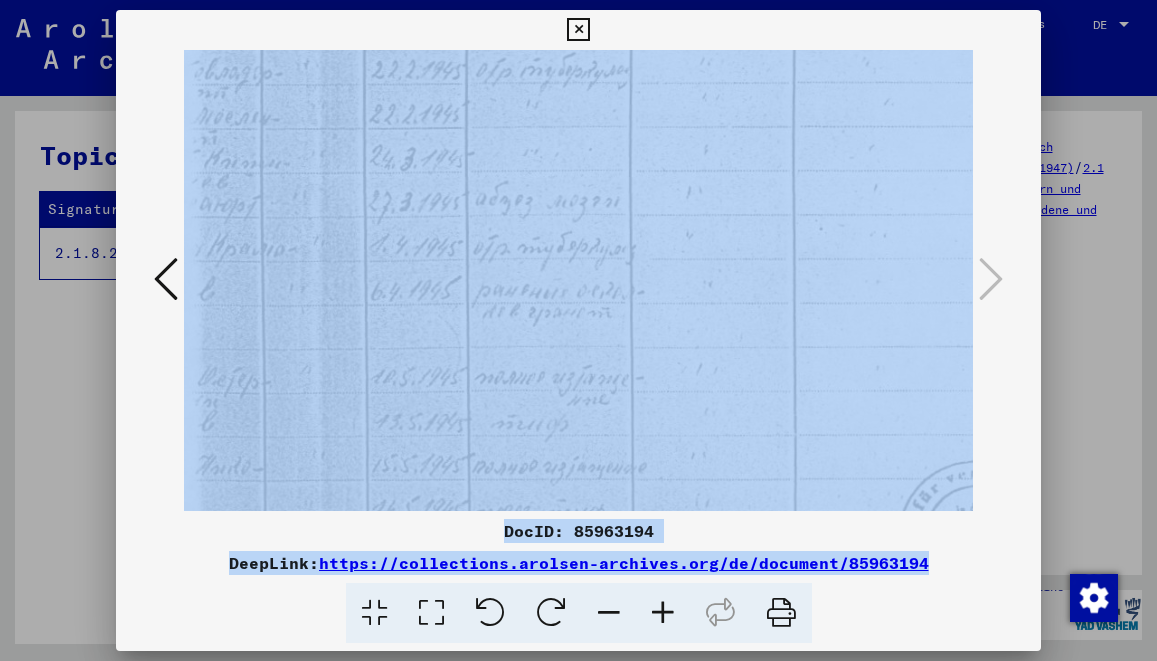 drag, startPoint x: 642, startPoint y: 301, endPoint x: 880, endPoint y: 421, distance: 266.5408 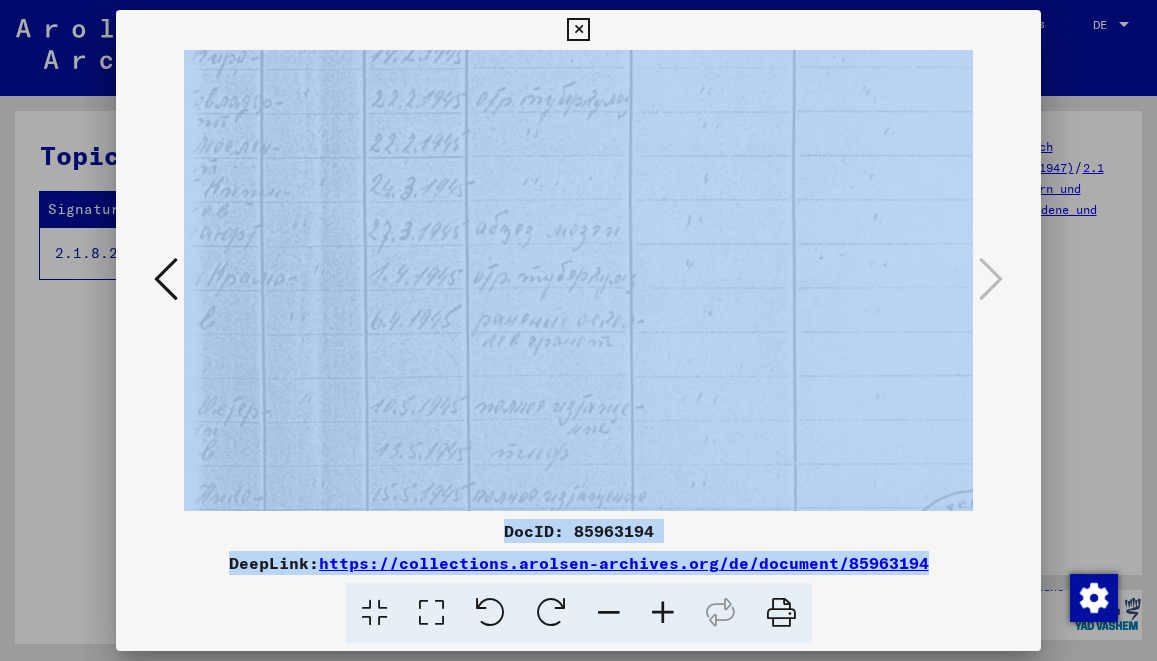 scroll, scrollTop: 751, scrollLeft: 0, axis: vertical 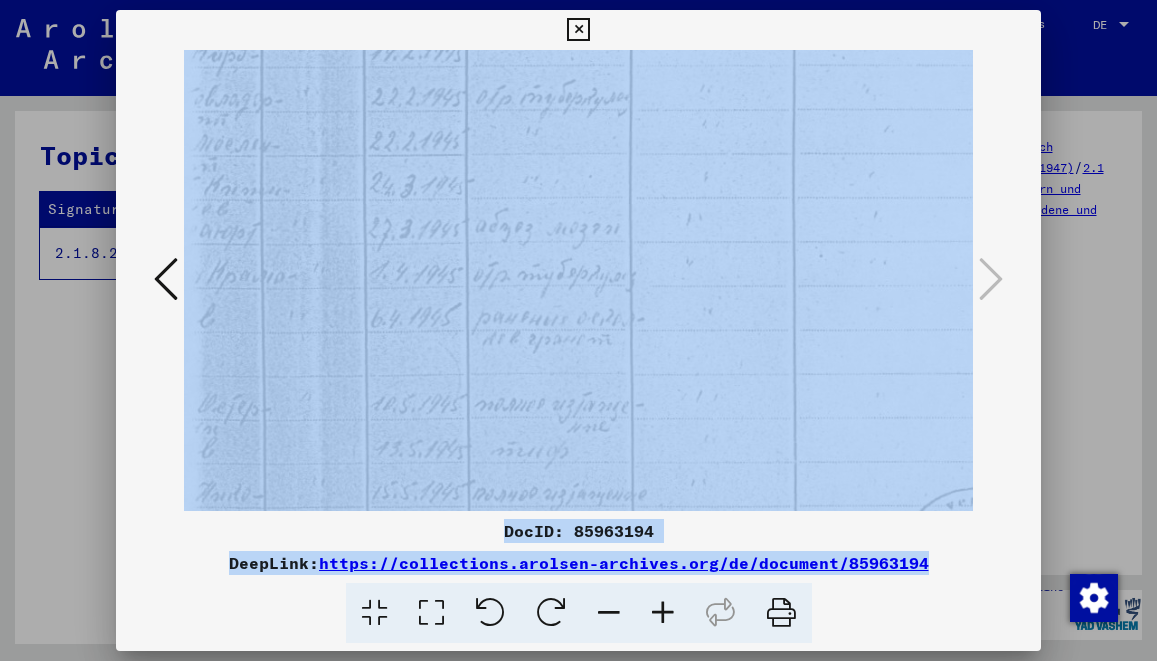 drag, startPoint x: 571, startPoint y: 284, endPoint x: 875, endPoint y: 275, distance: 304.1332 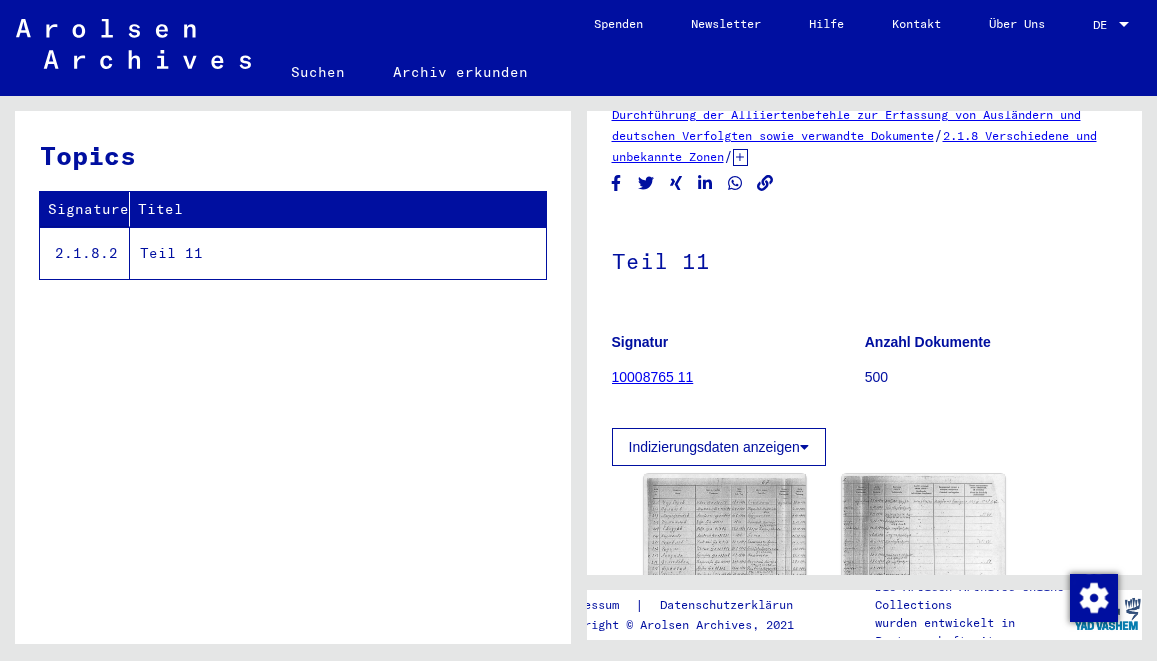 scroll, scrollTop: 108, scrollLeft: 0, axis: vertical 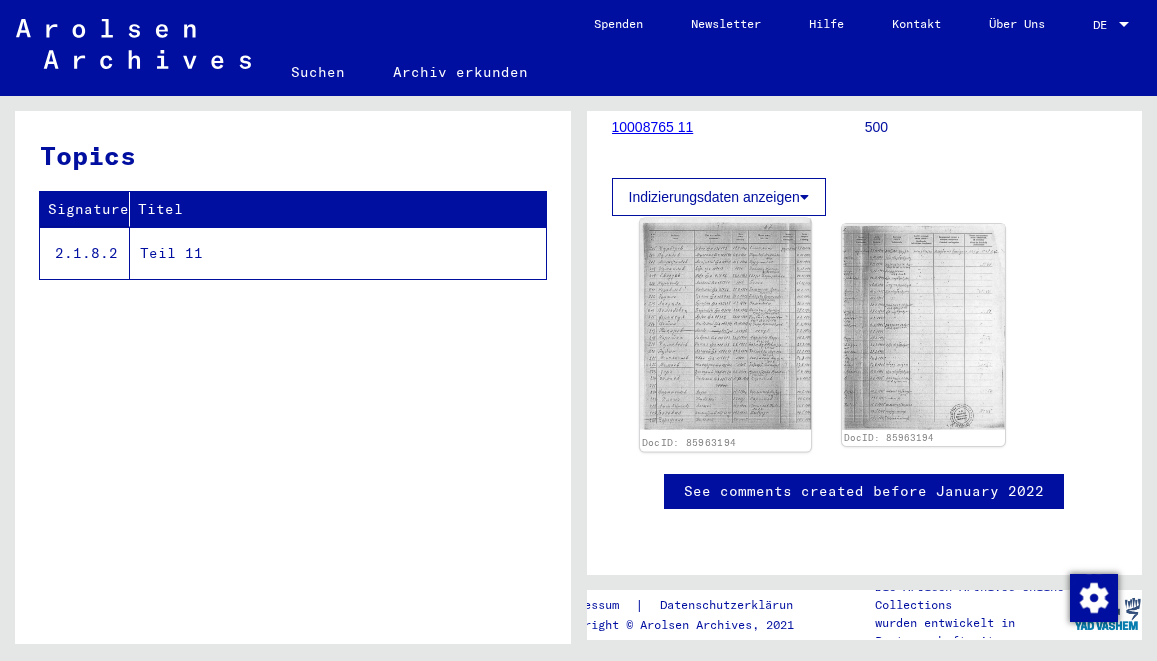 click 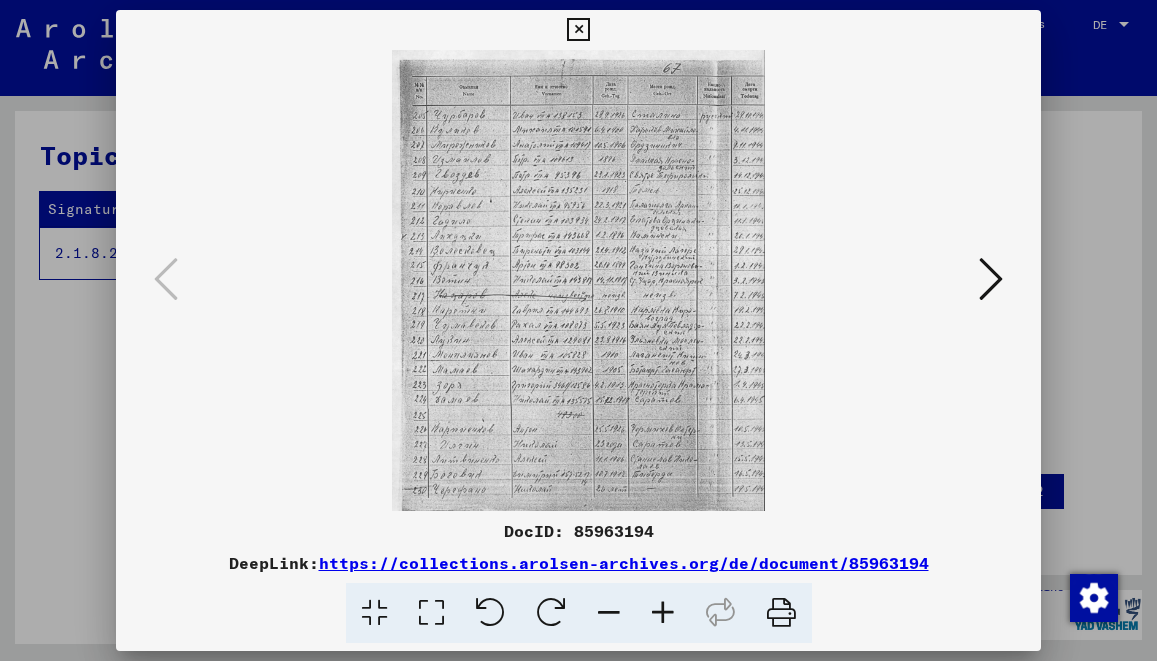 click on "https://collections.arolsen-archives.org/de/document/85963194" at bounding box center [624, 563] 